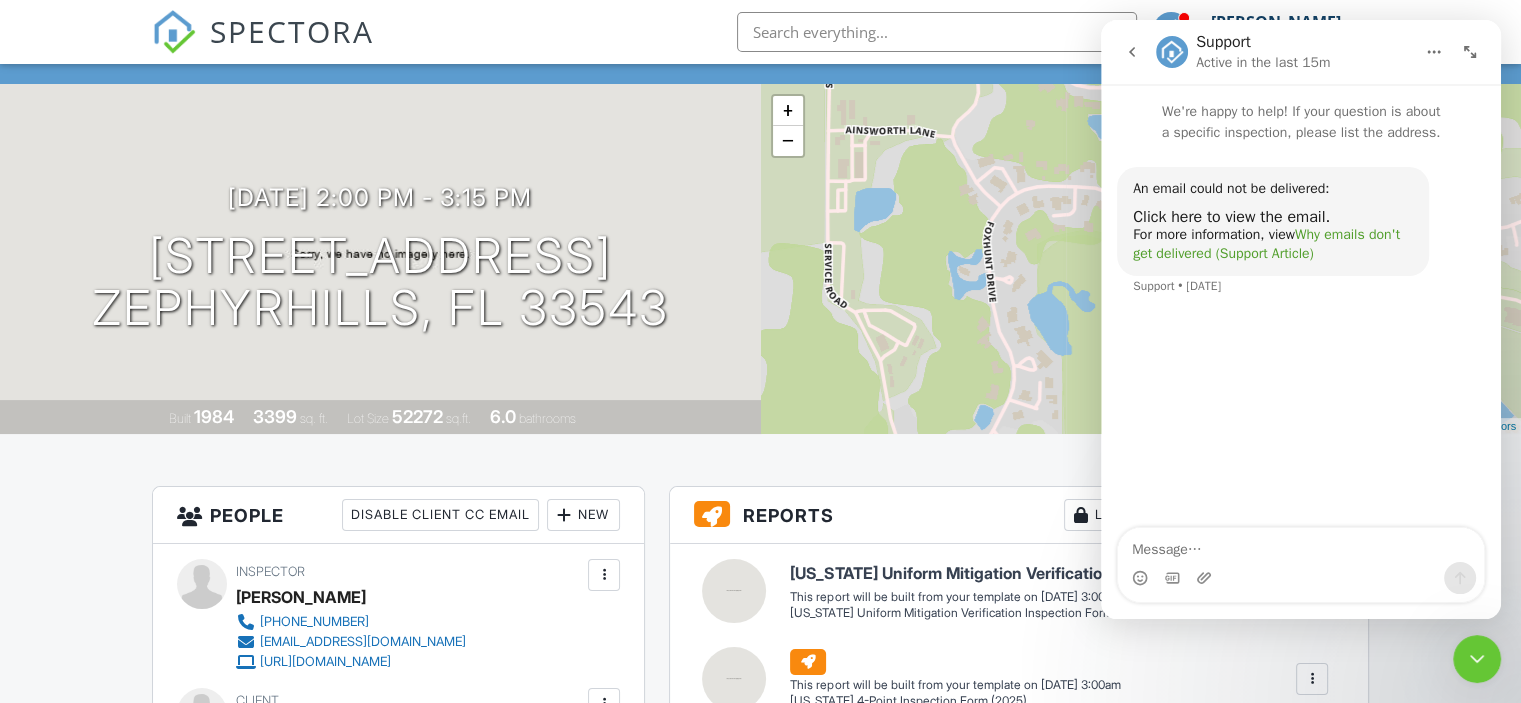 scroll, scrollTop: 0, scrollLeft: 0, axis: both 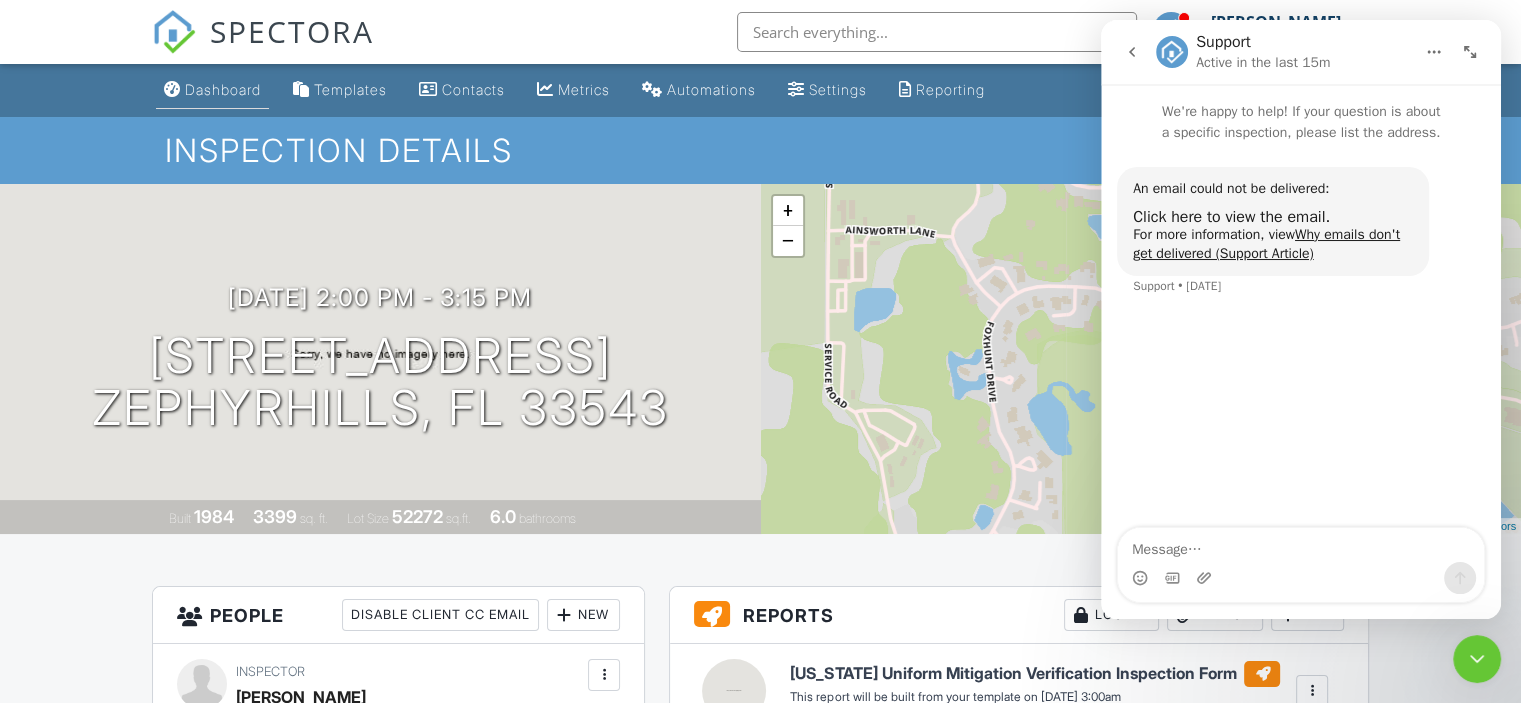 click on "Dashboard" at bounding box center [223, 89] 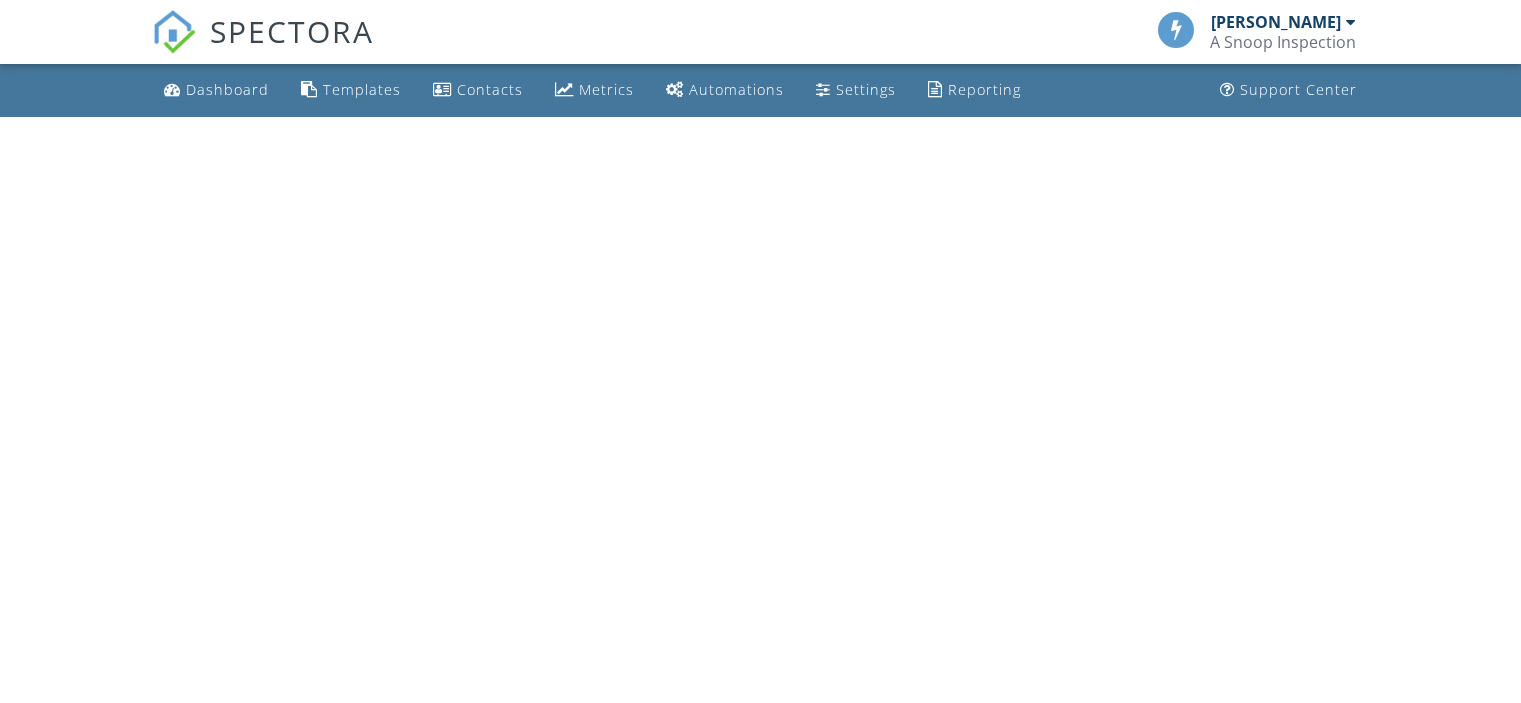 scroll, scrollTop: 0, scrollLeft: 0, axis: both 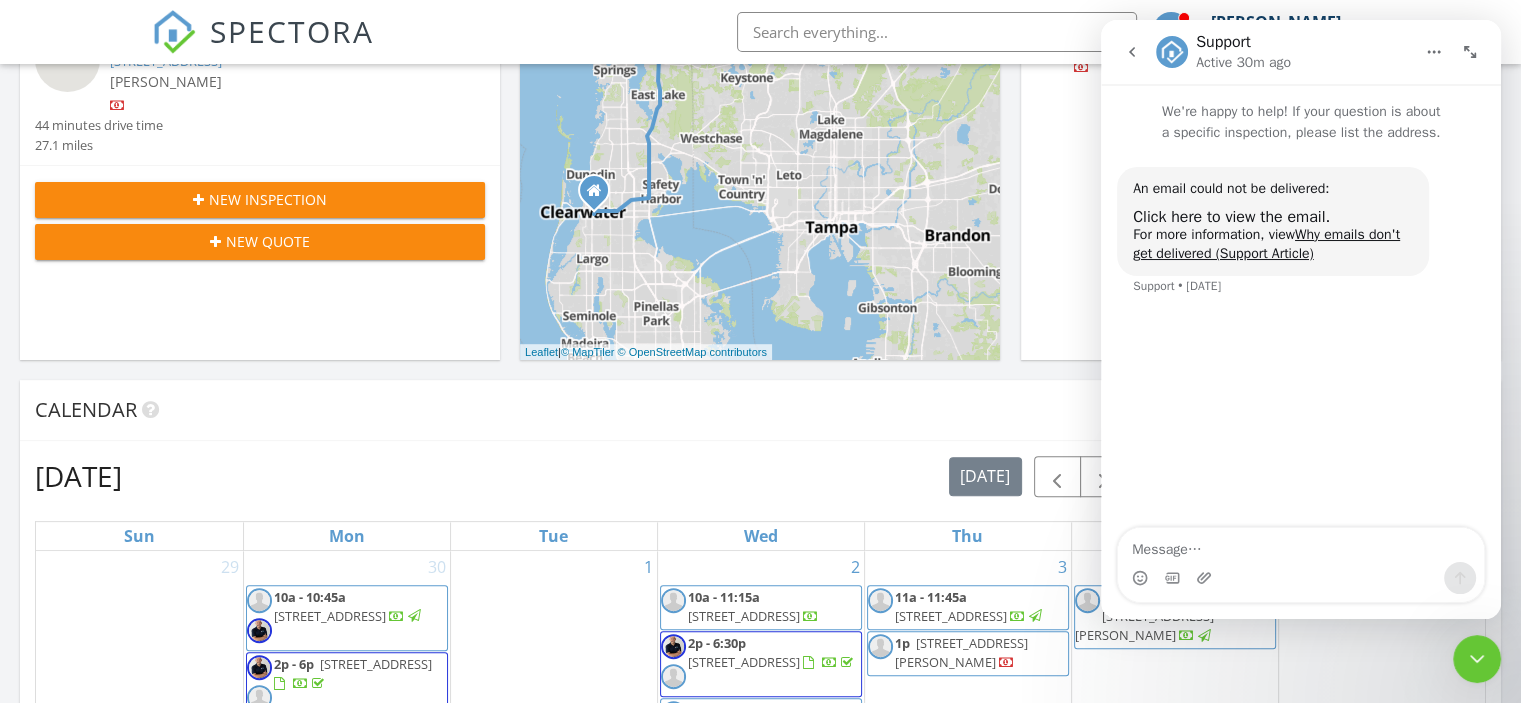 click at bounding box center (1477, 659) 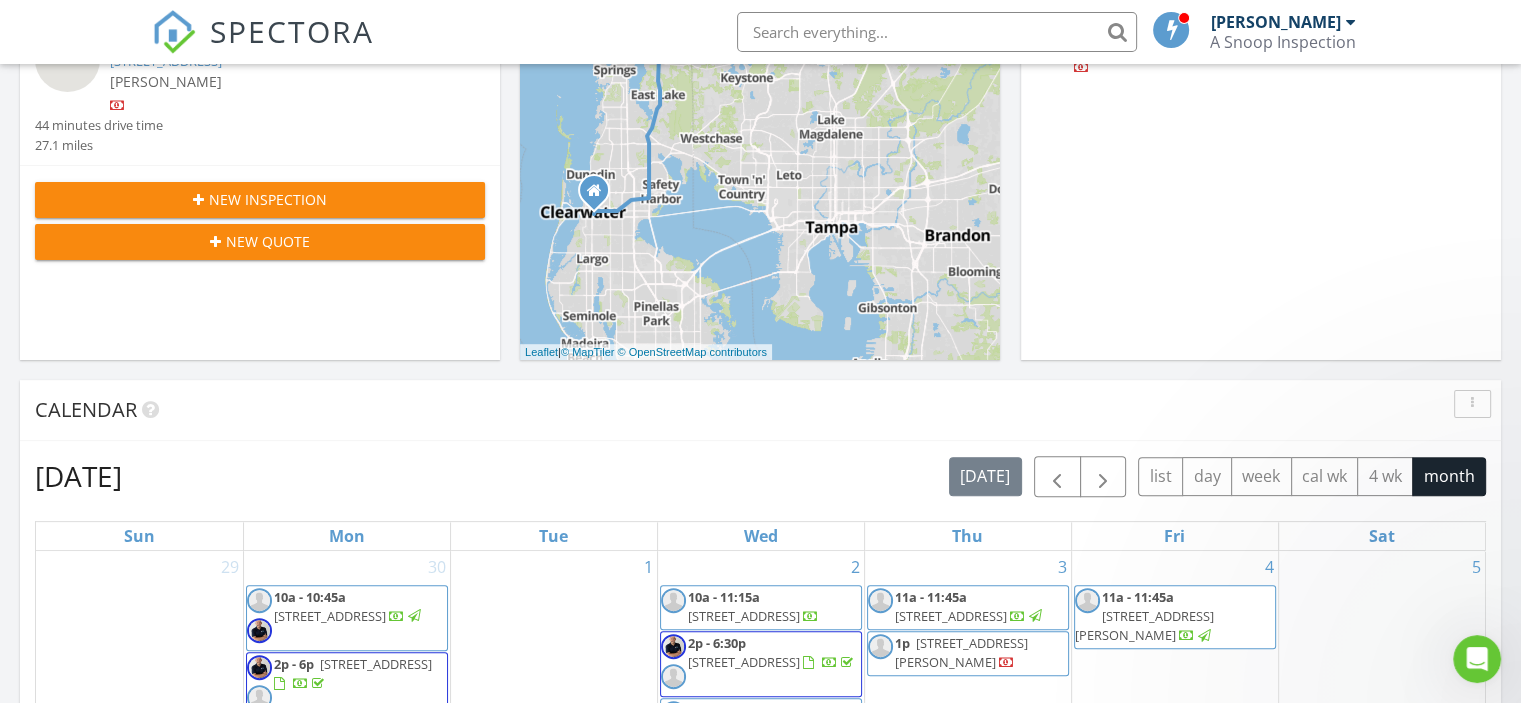scroll, scrollTop: 0, scrollLeft: 0, axis: both 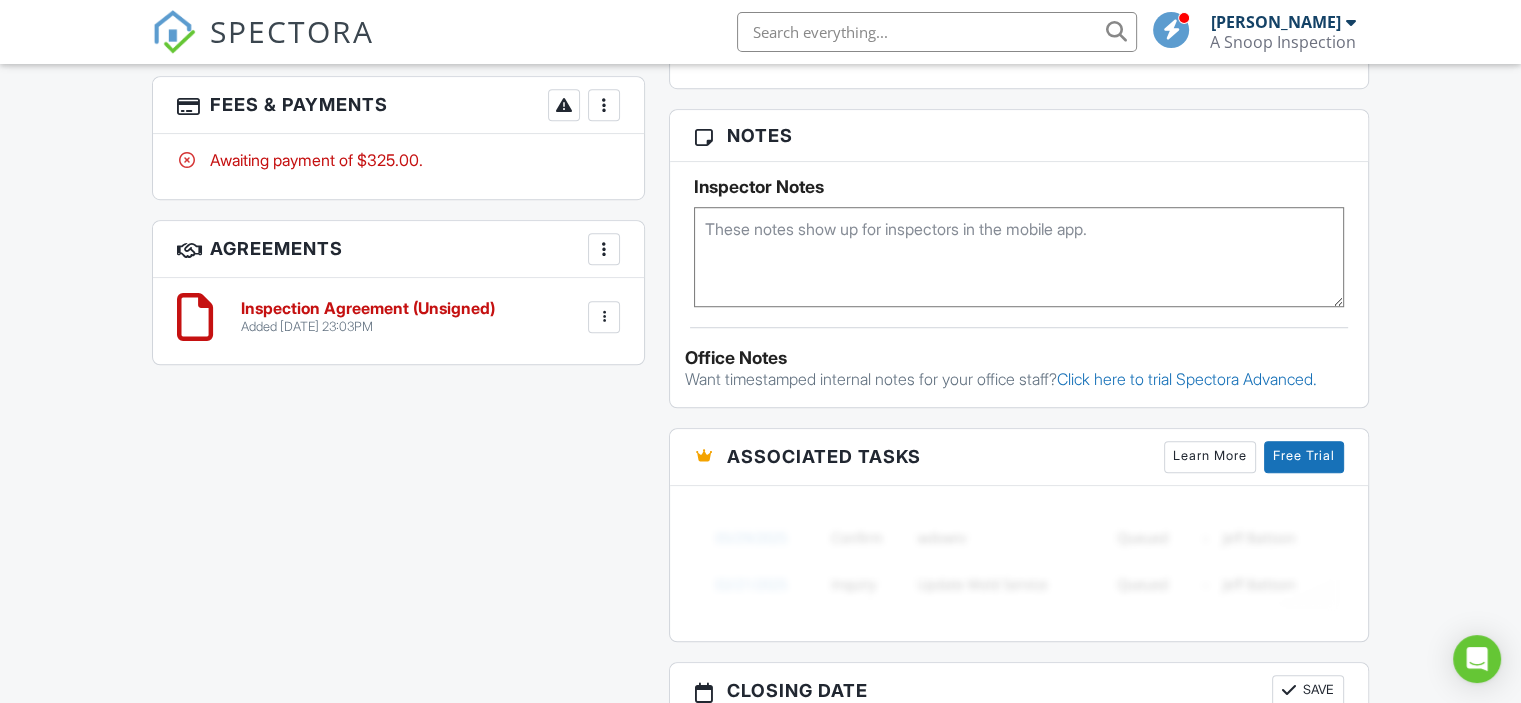 click at bounding box center (604, 317) 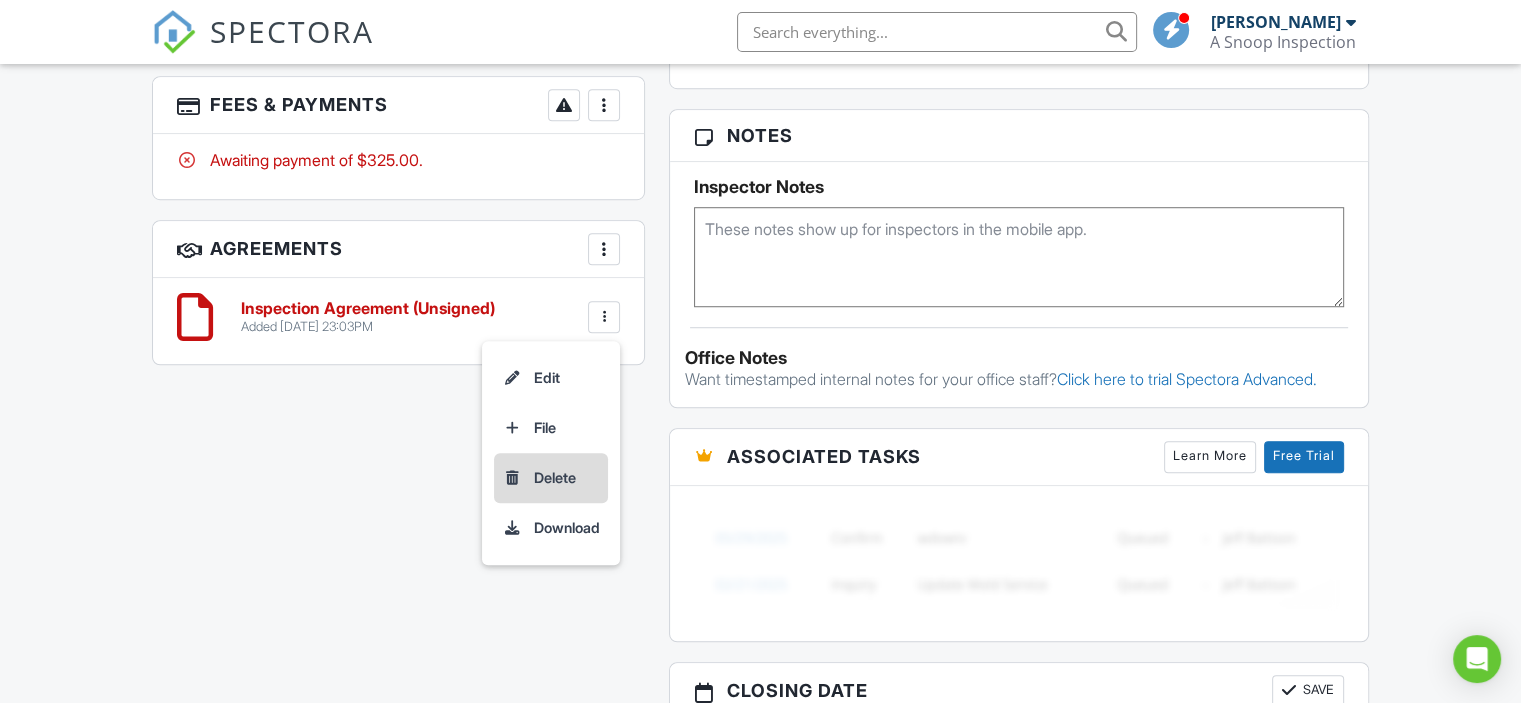 click on "Delete" at bounding box center [551, 478] 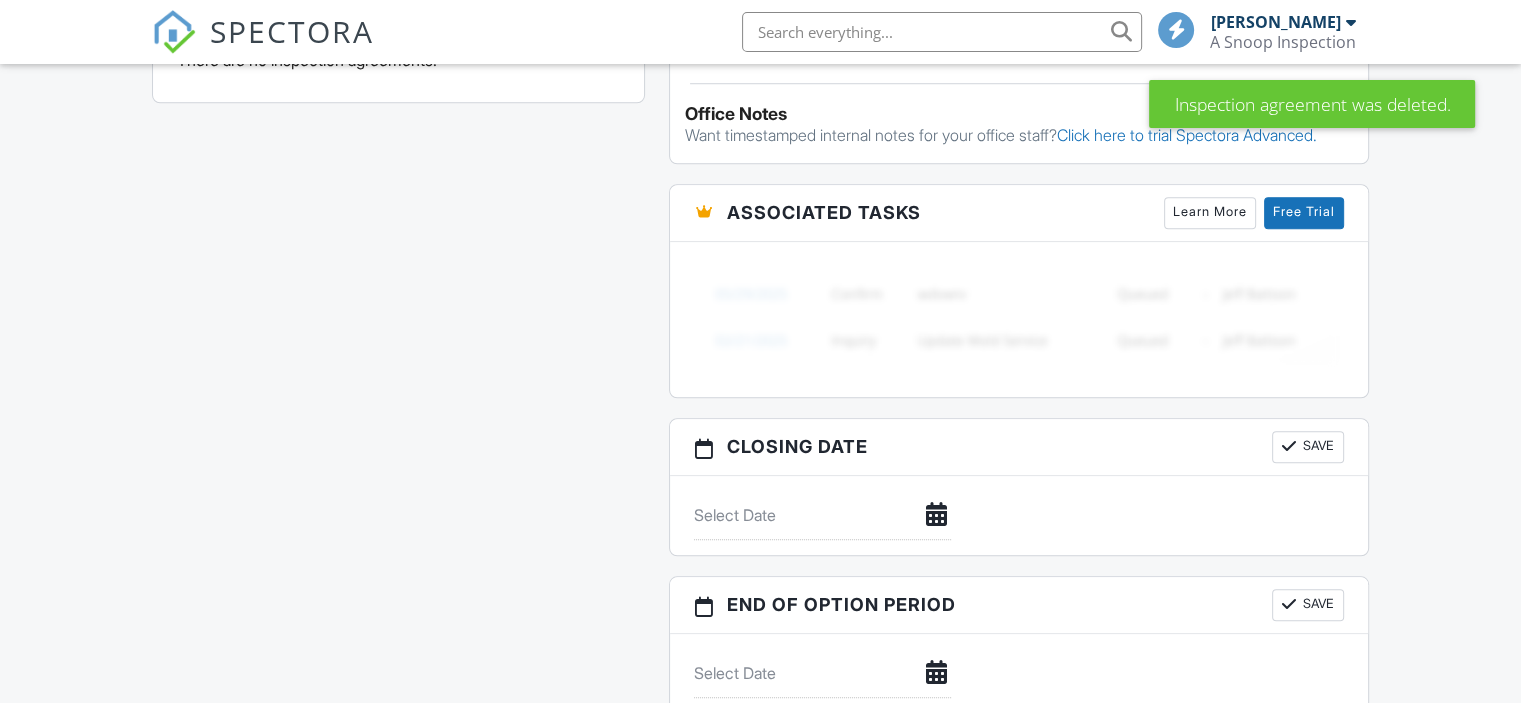 scroll, scrollTop: 1300, scrollLeft: 0, axis: vertical 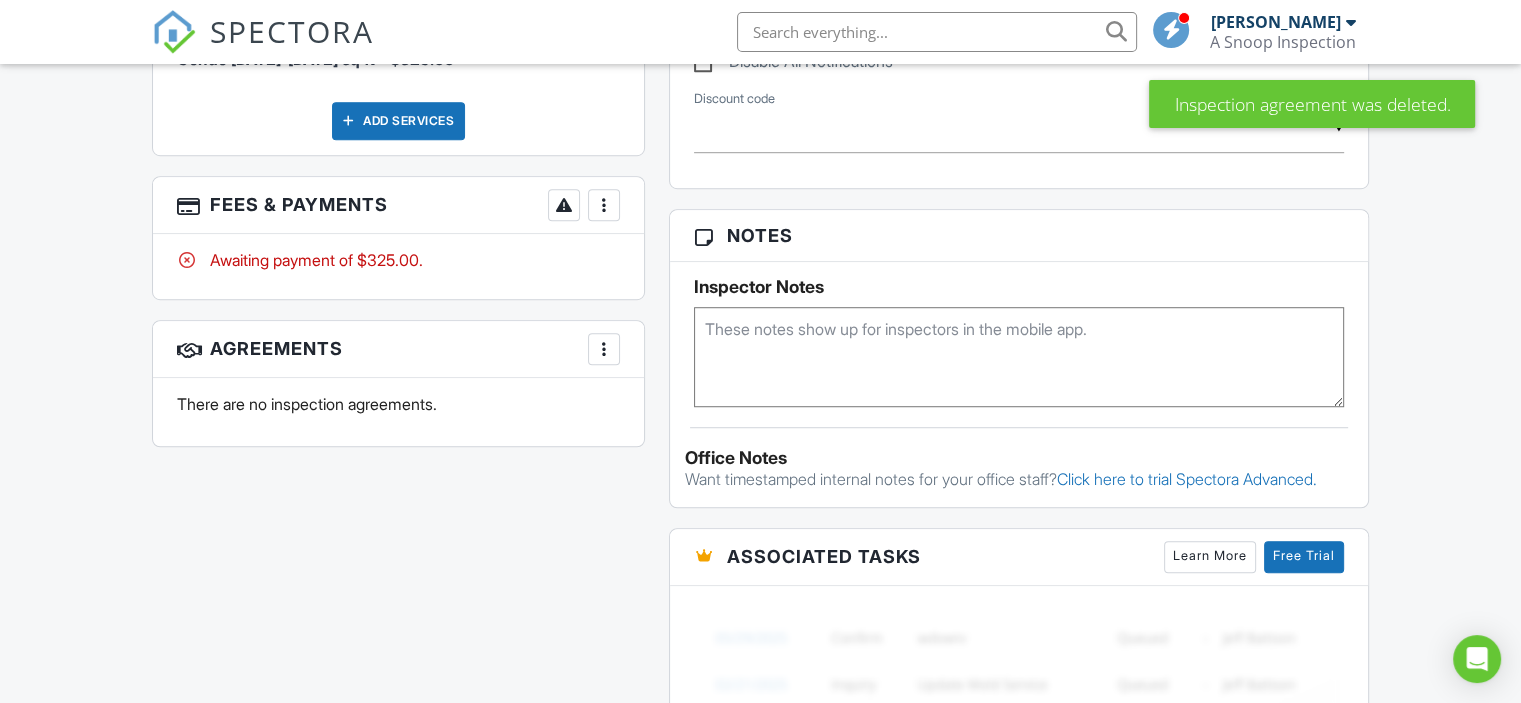 click on "More" at bounding box center (604, 349) 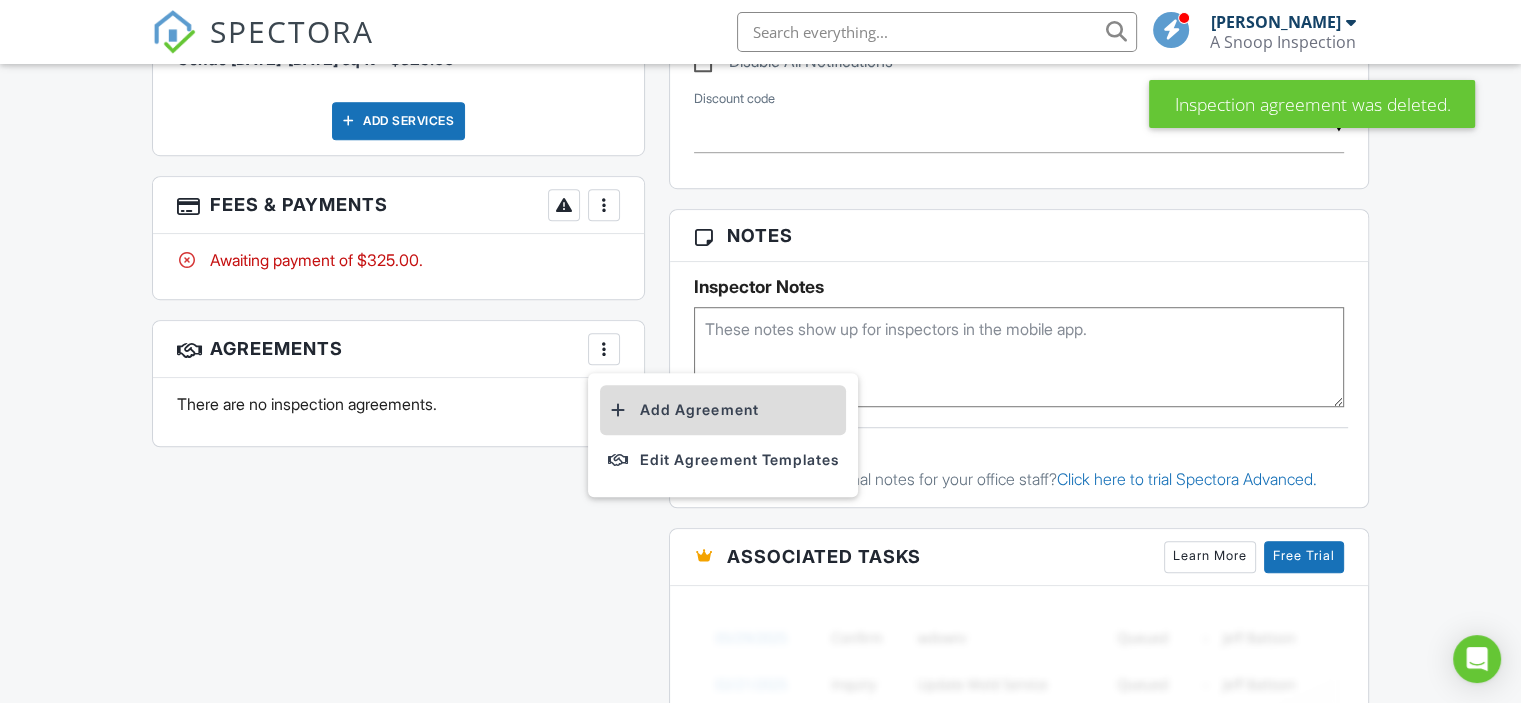 click on "Add Agreement" at bounding box center [723, 410] 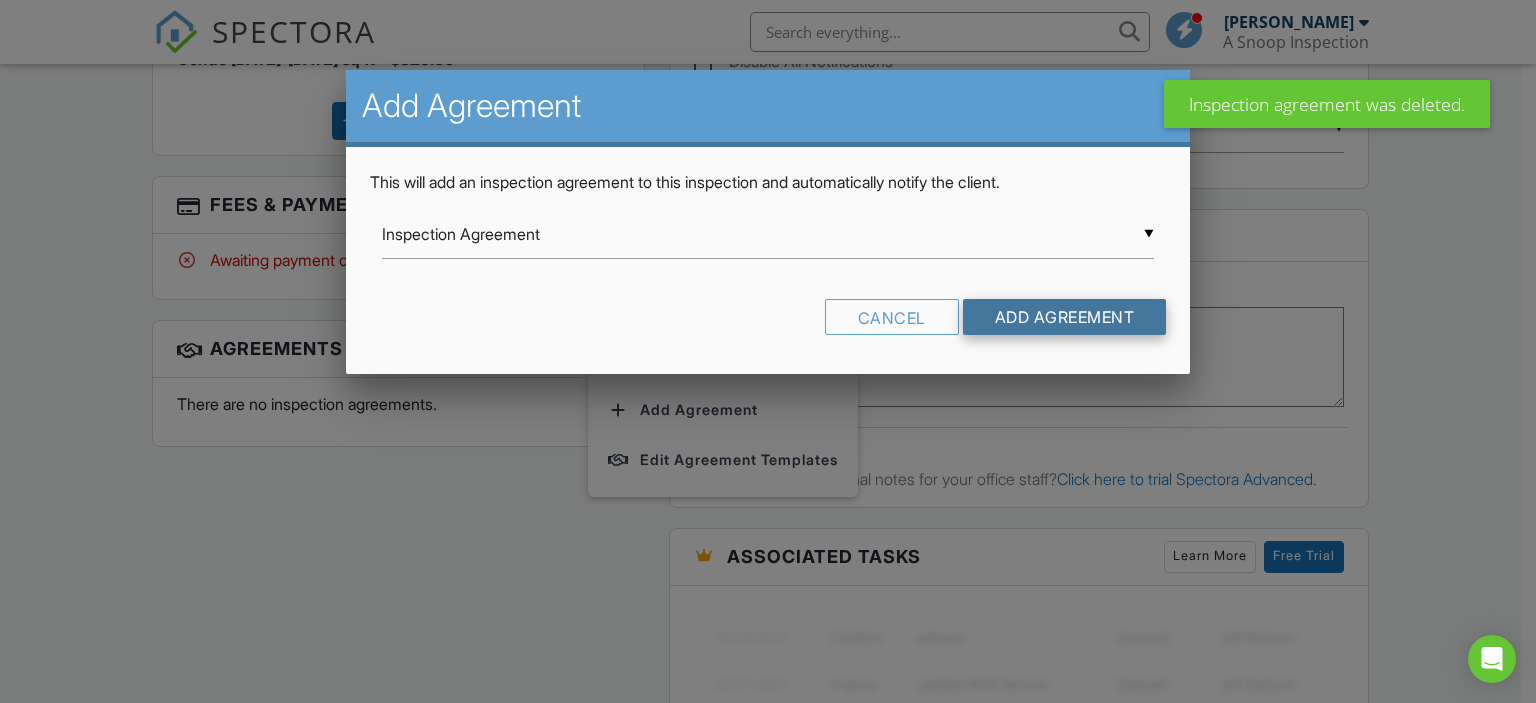 click on "Add Agreement" at bounding box center [1065, 317] 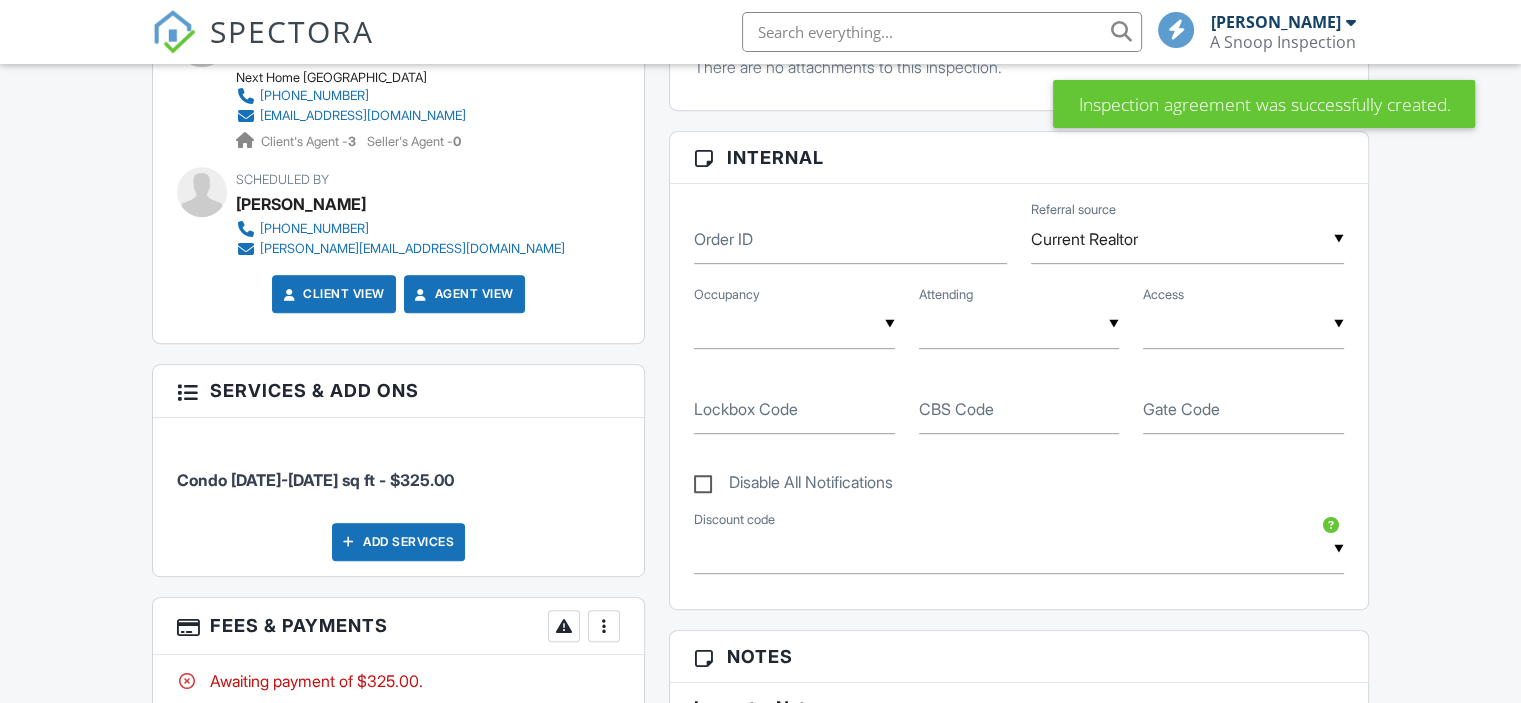 scroll, scrollTop: 1000, scrollLeft: 0, axis: vertical 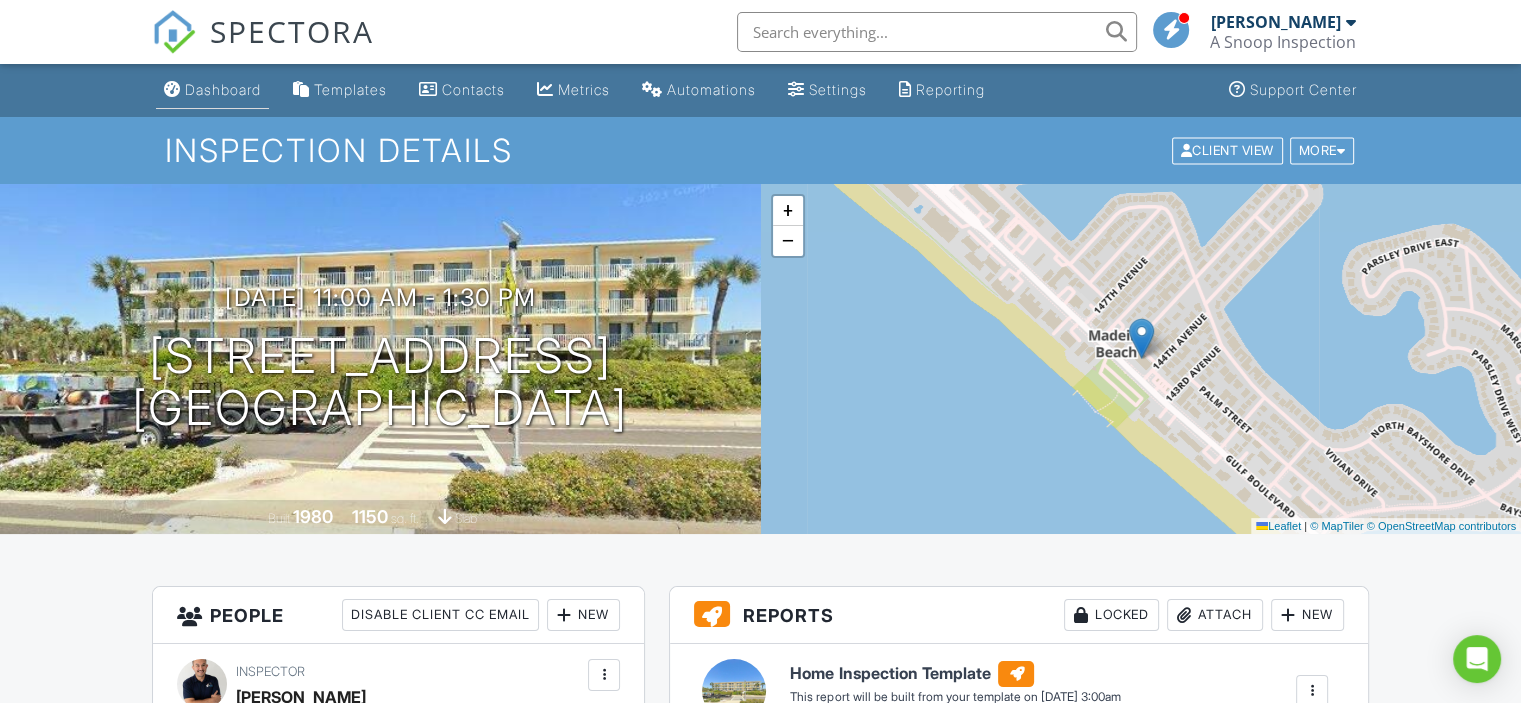 click on "Dashboard" at bounding box center (212, 90) 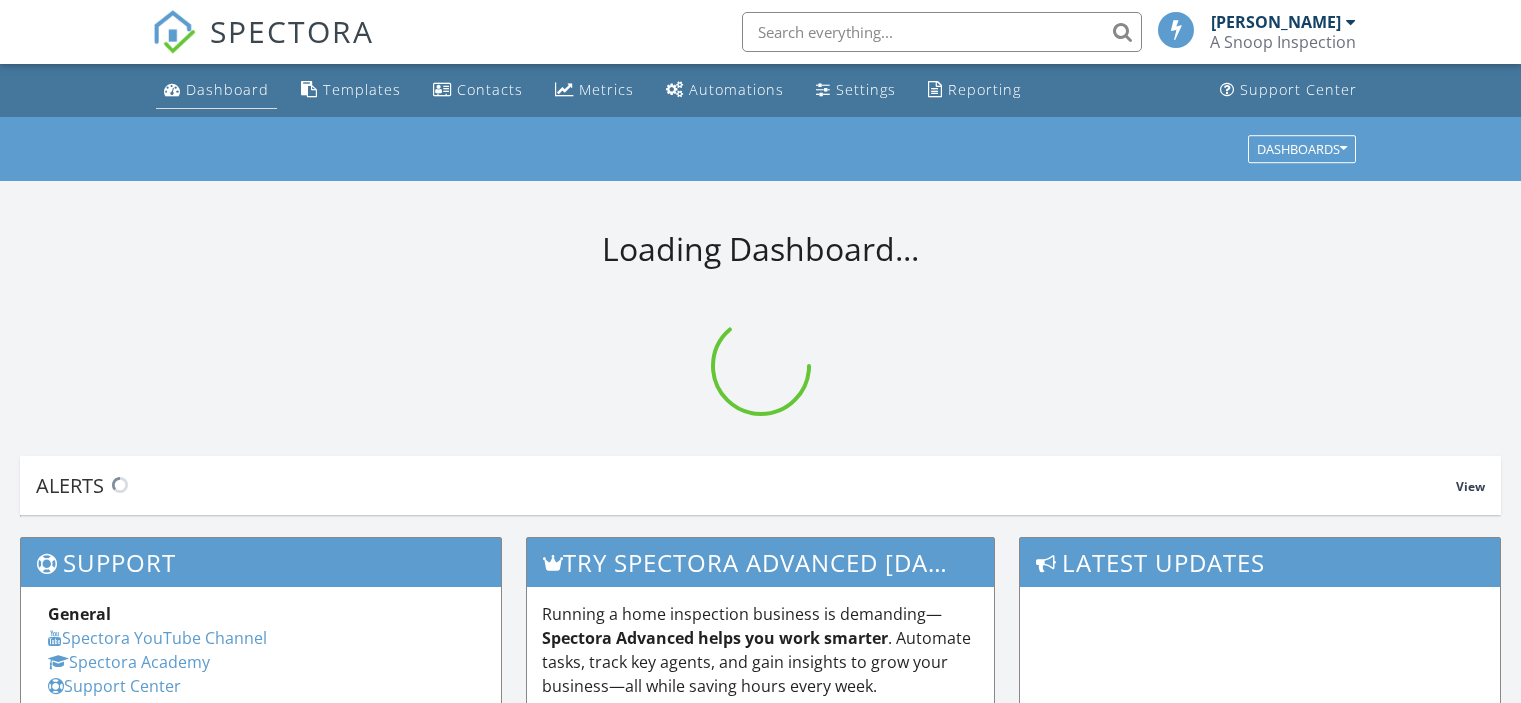 scroll, scrollTop: 0, scrollLeft: 0, axis: both 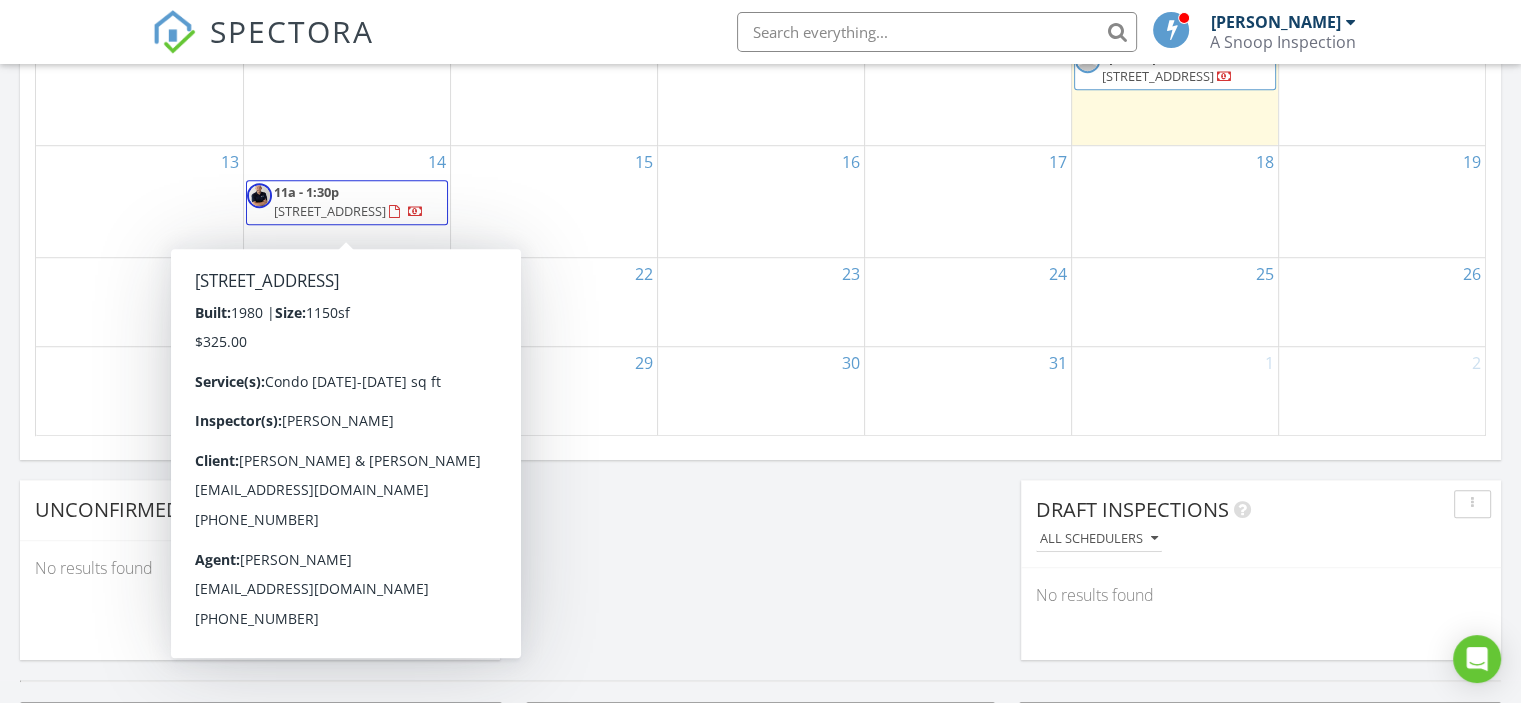 click on "[STREET_ADDRESS]" at bounding box center (330, 211) 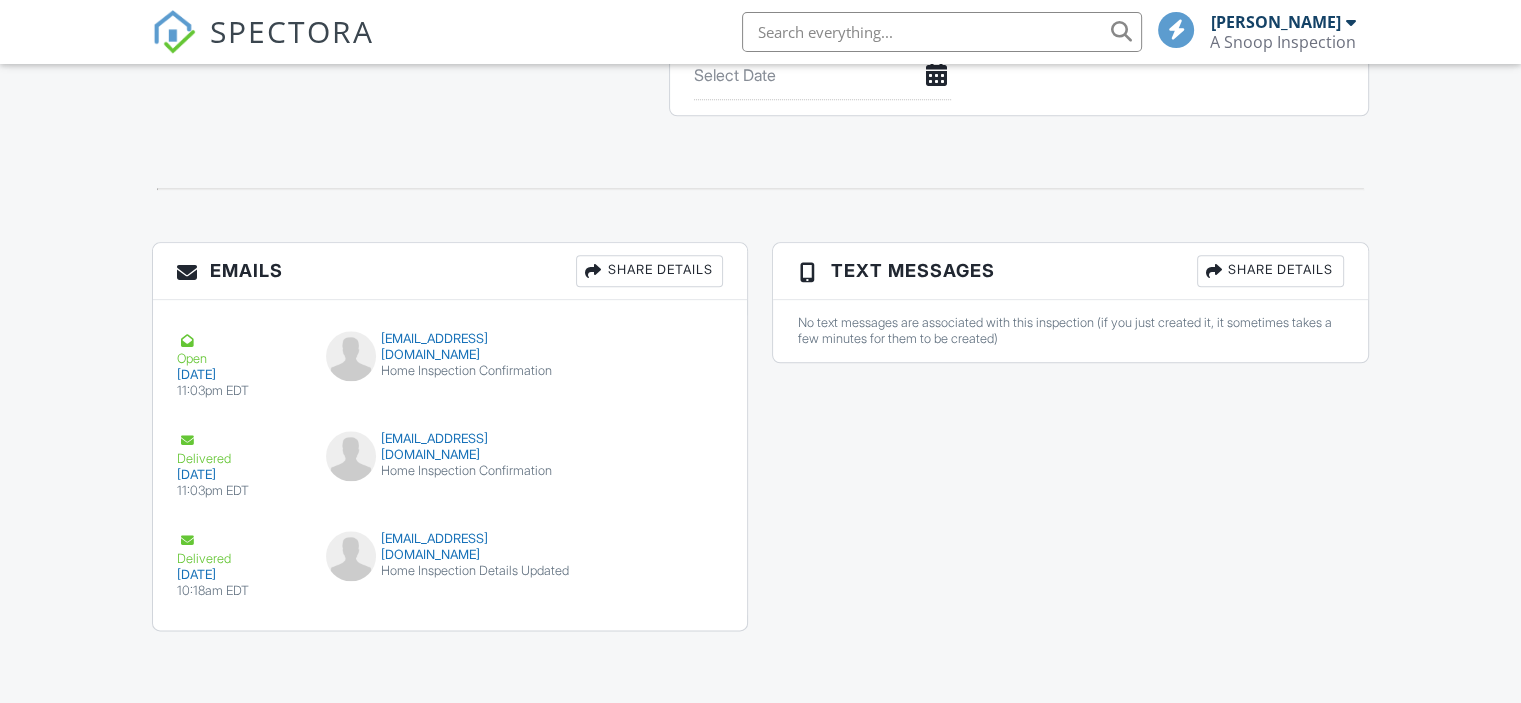 scroll, scrollTop: 2256, scrollLeft: 0, axis: vertical 